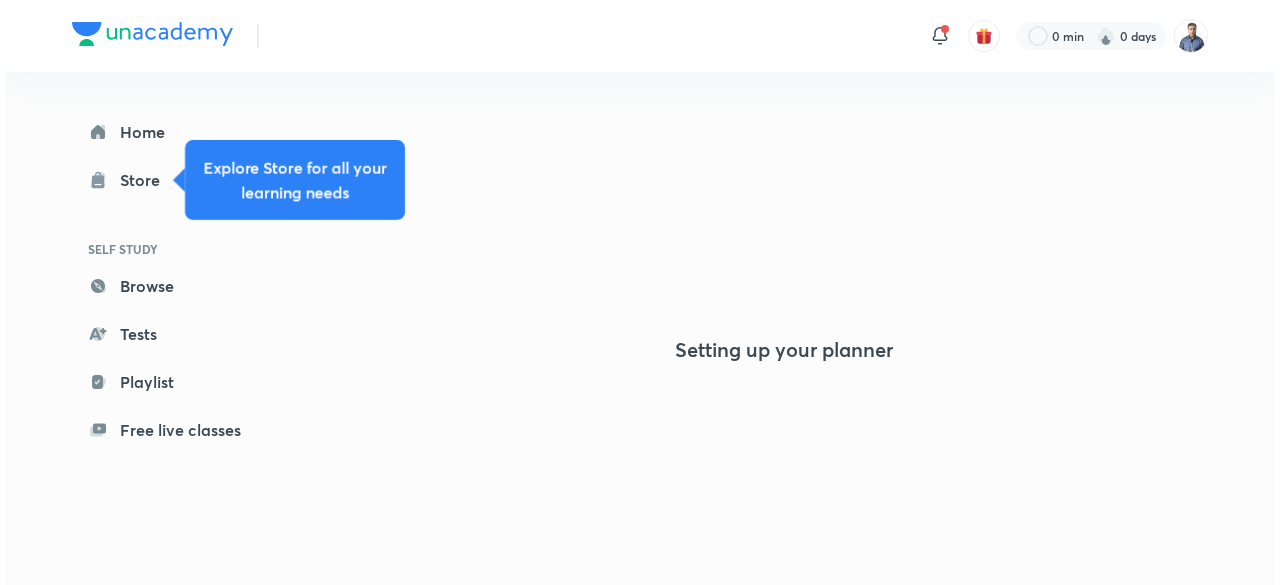 scroll, scrollTop: 0, scrollLeft: 0, axis: both 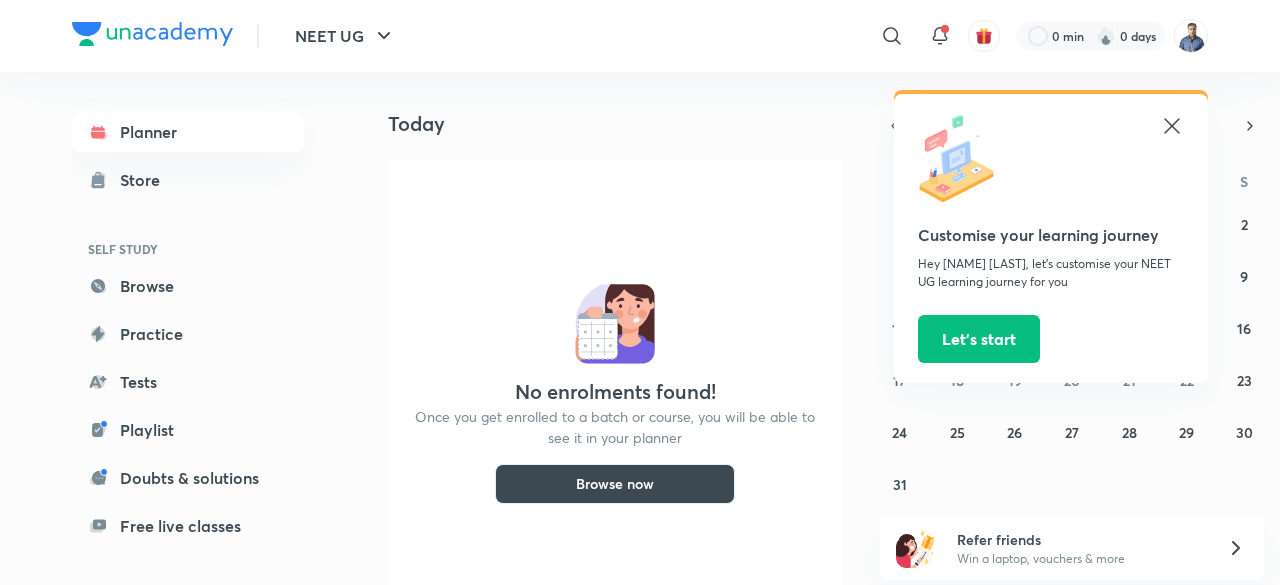 click 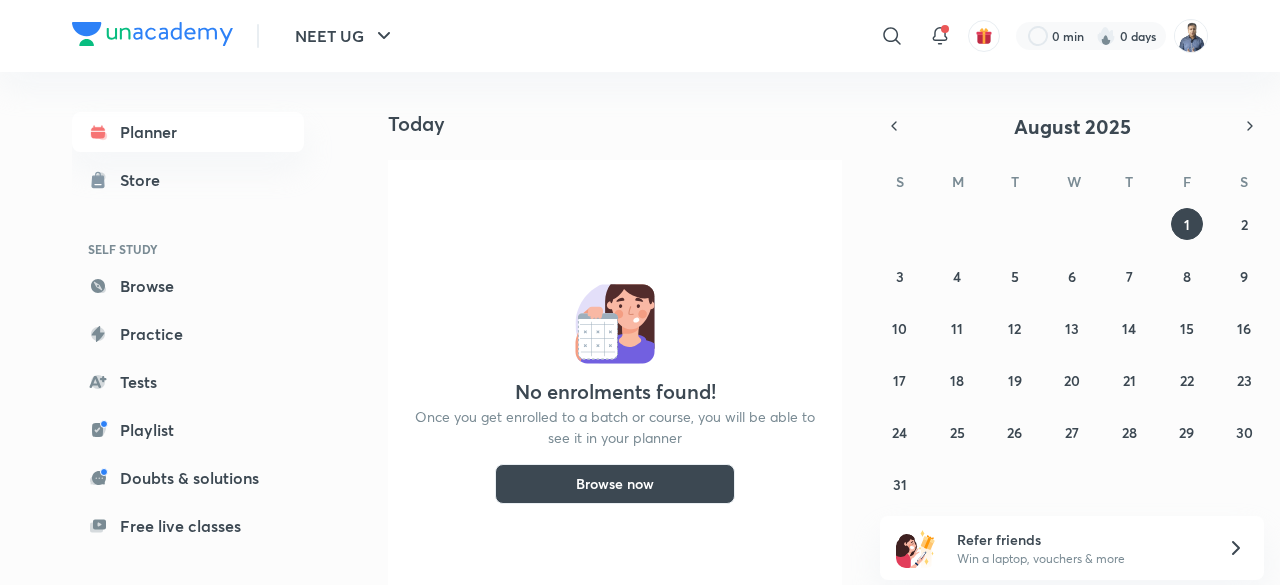 click at bounding box center (1191, 36) 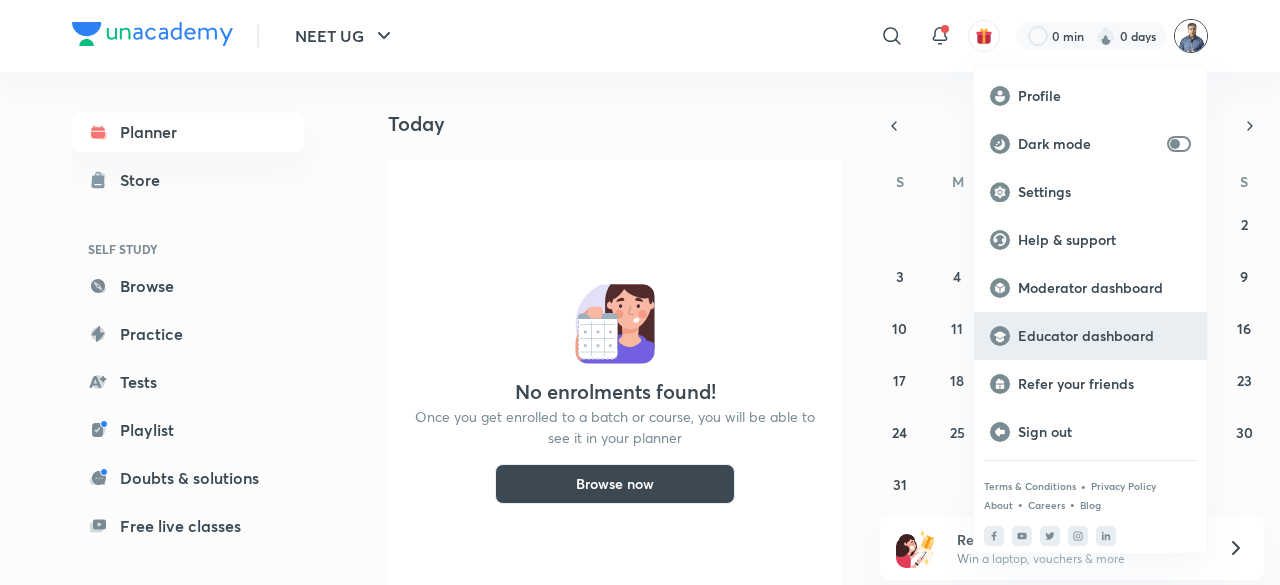 click on "Educator dashboard" at bounding box center (1104, 336) 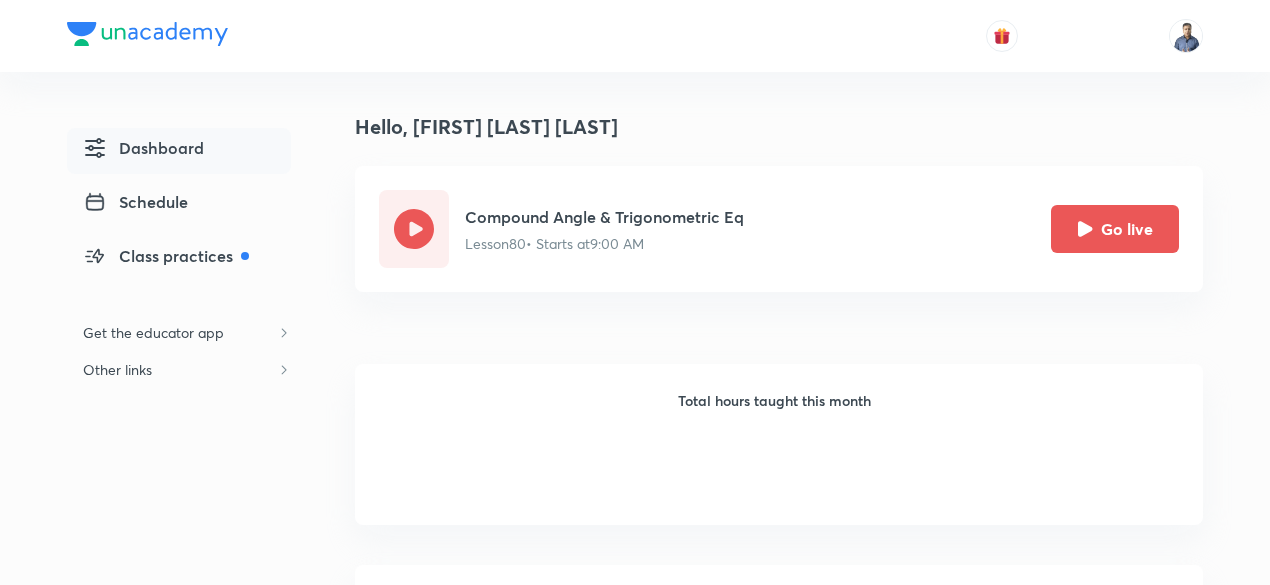 scroll, scrollTop: 0, scrollLeft: 0, axis: both 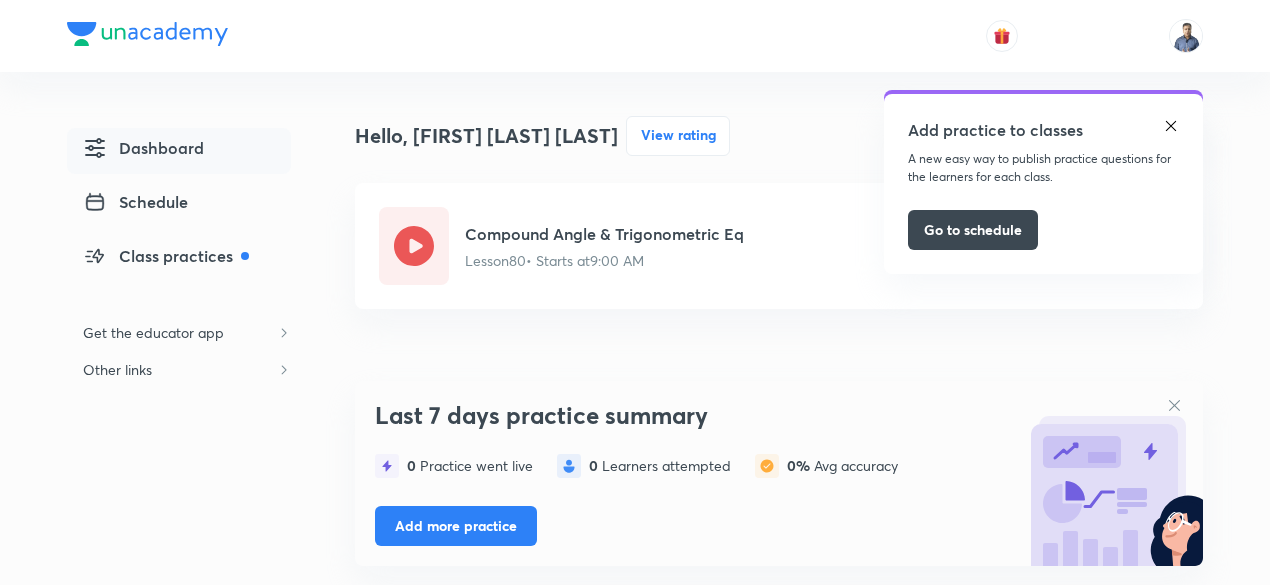 click at bounding box center (1171, 126) 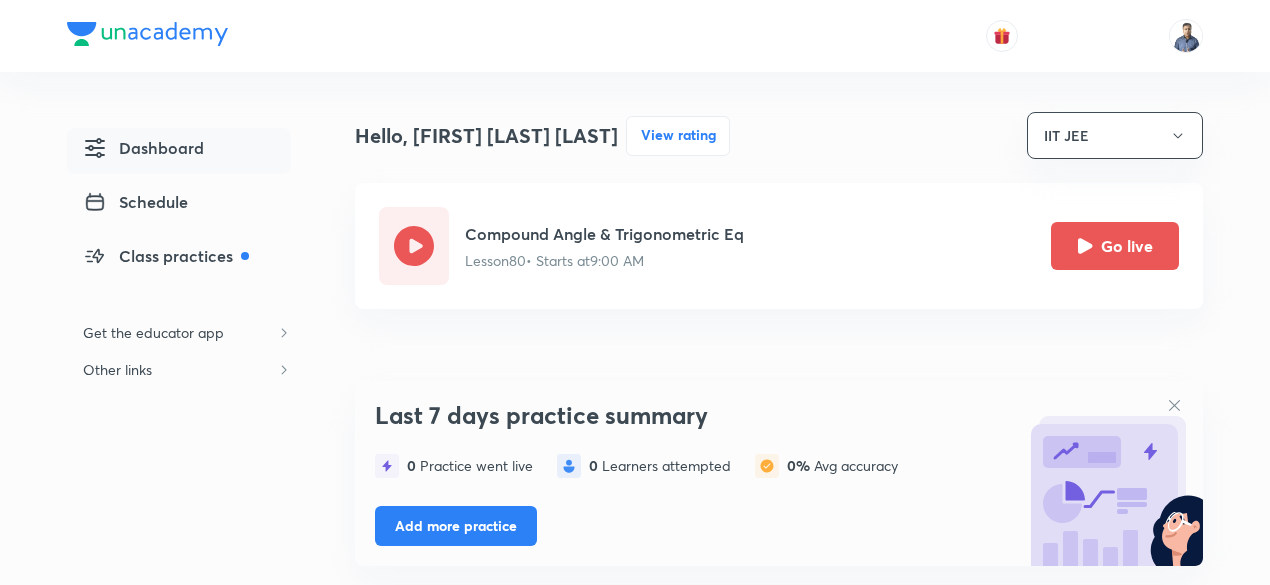 click at bounding box center (1186, 36) 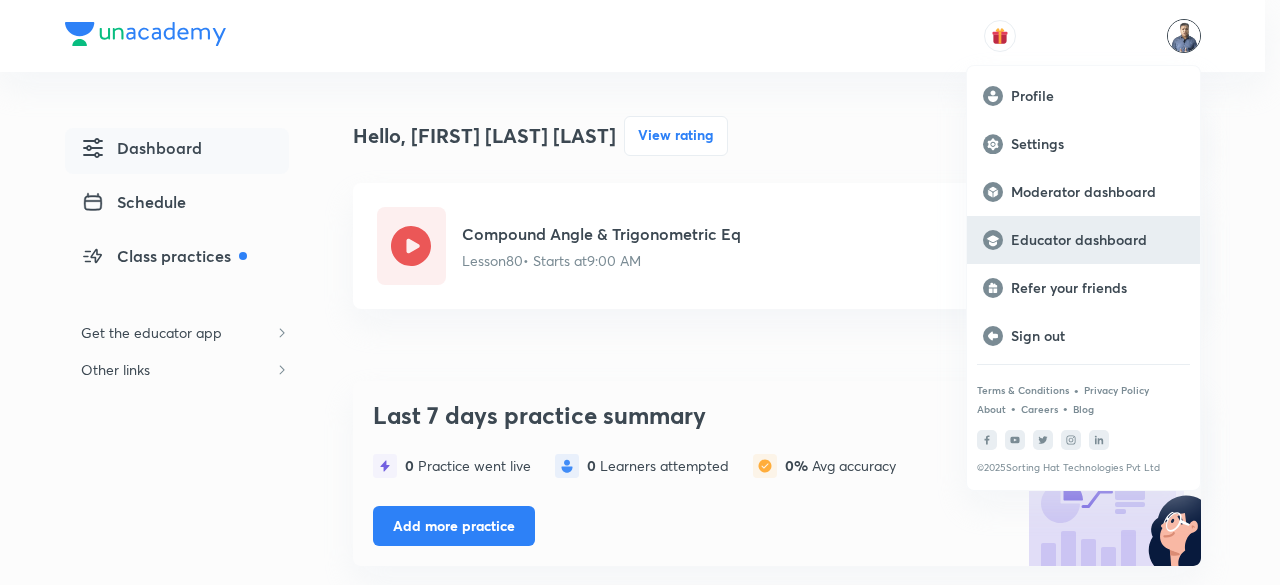 click on "Educator dashboard" at bounding box center (1097, 240) 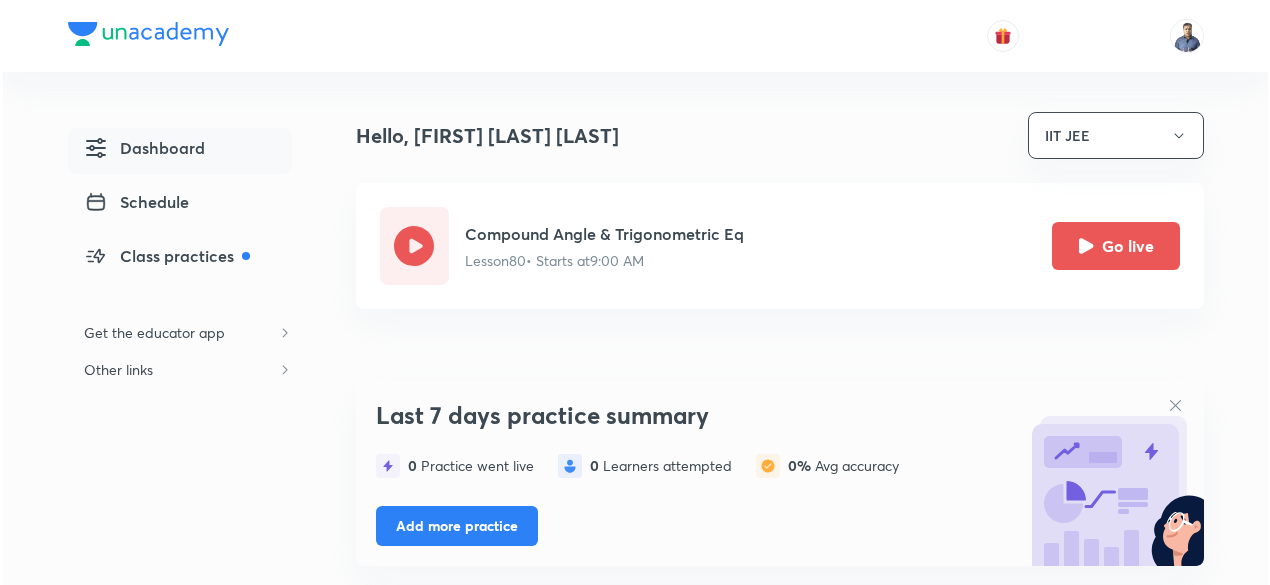 scroll, scrollTop: 0, scrollLeft: 0, axis: both 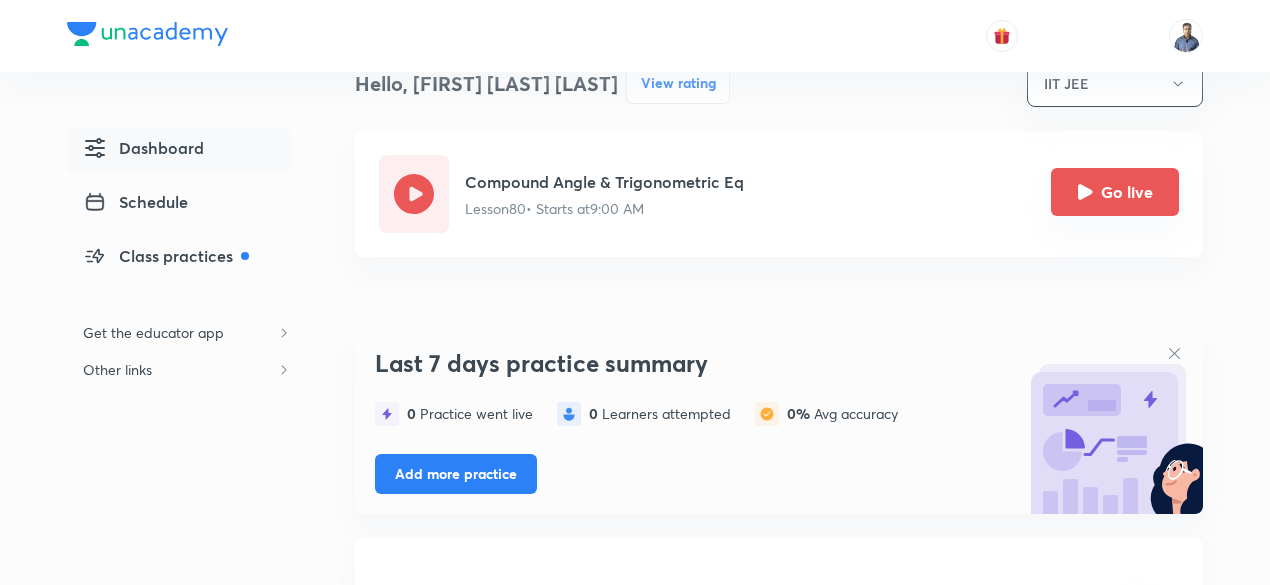 click 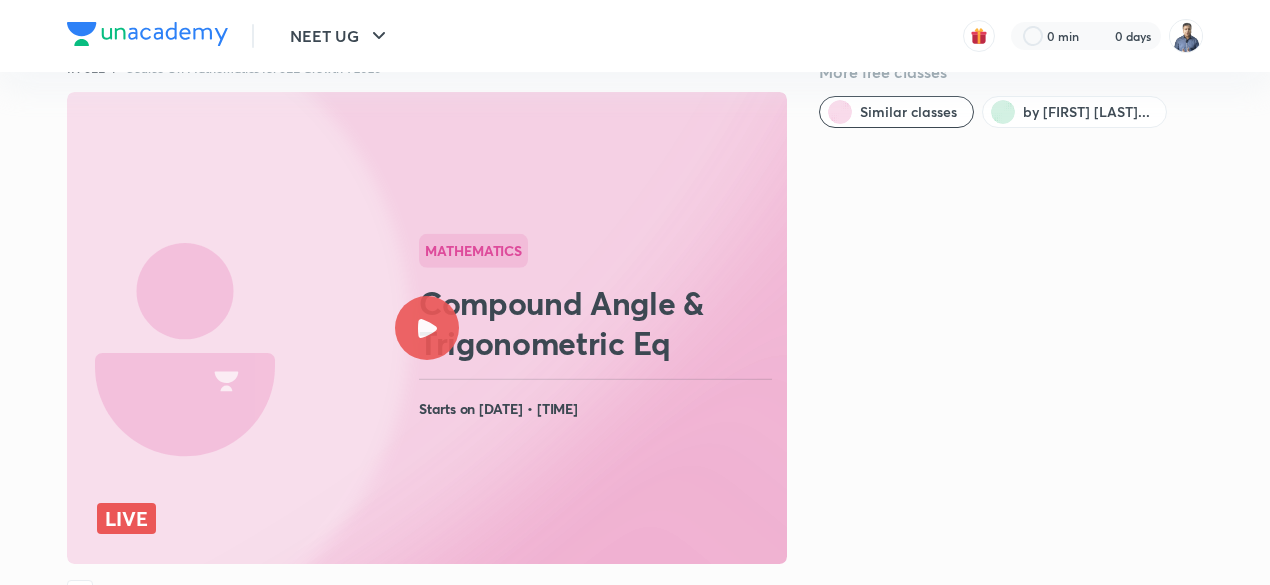 scroll, scrollTop: 0, scrollLeft: 0, axis: both 